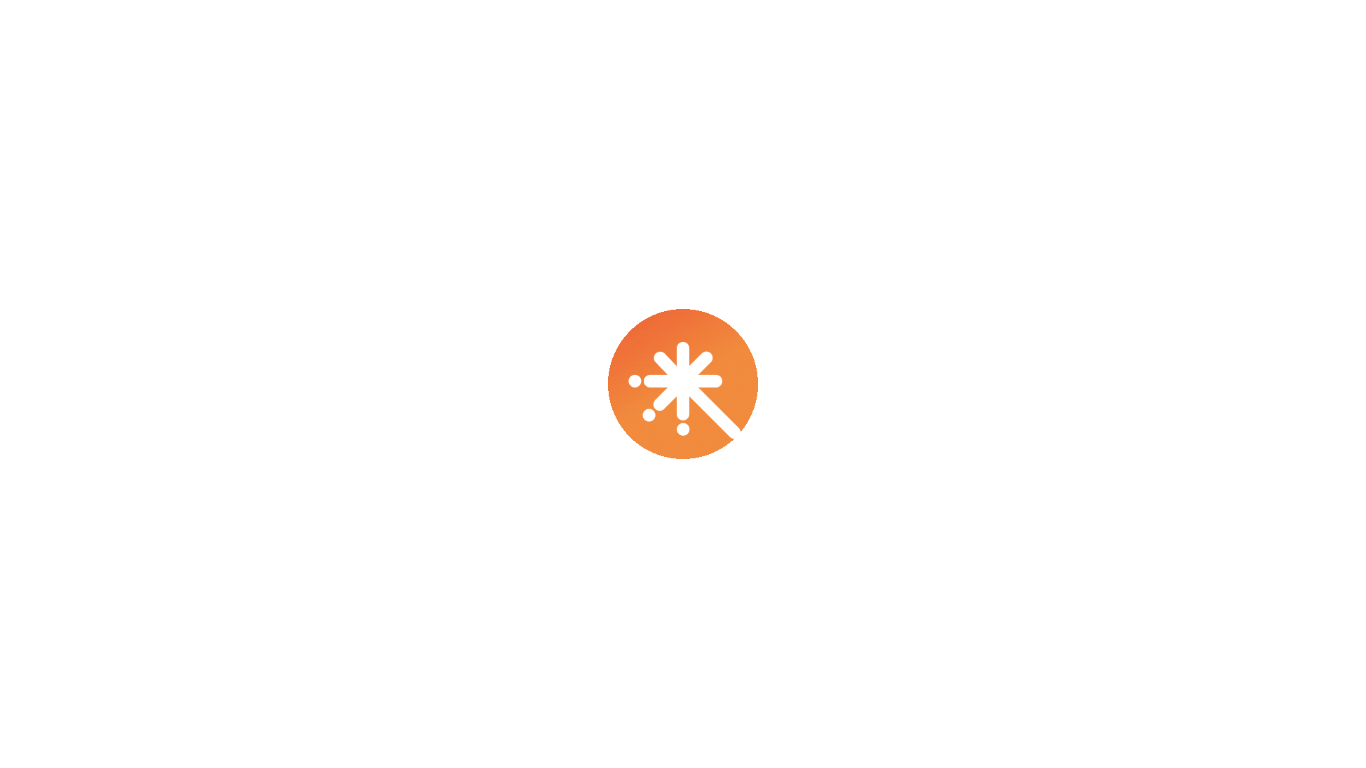 scroll, scrollTop: 0, scrollLeft: 0, axis: both 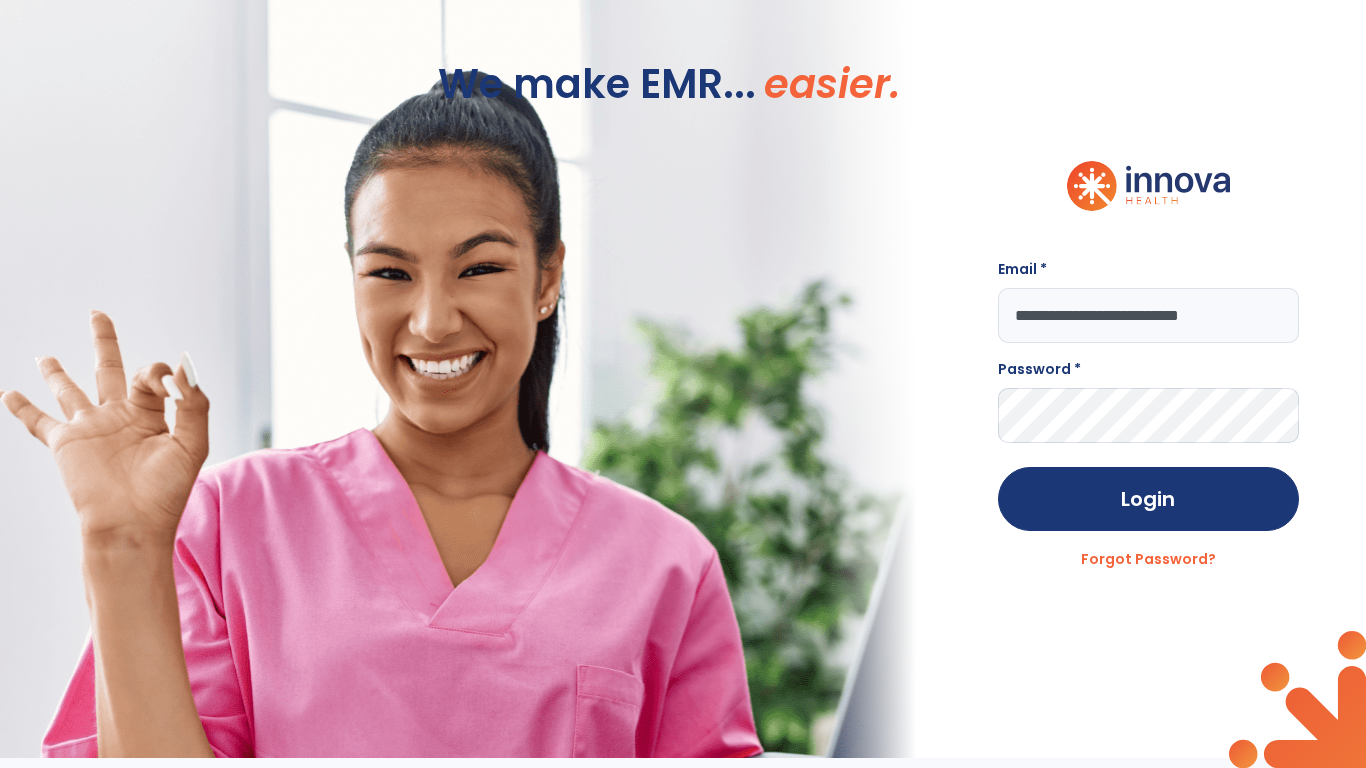 type on "**********" 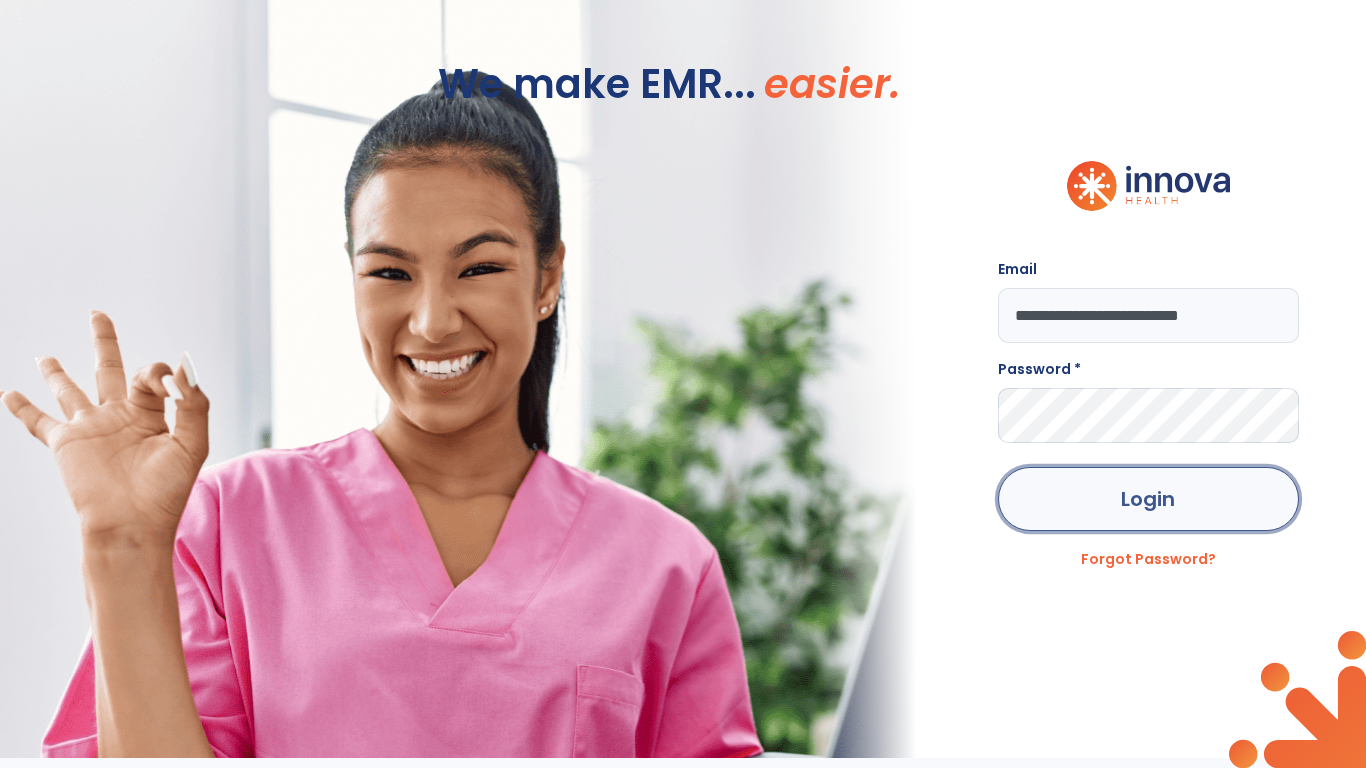 click on "Login" 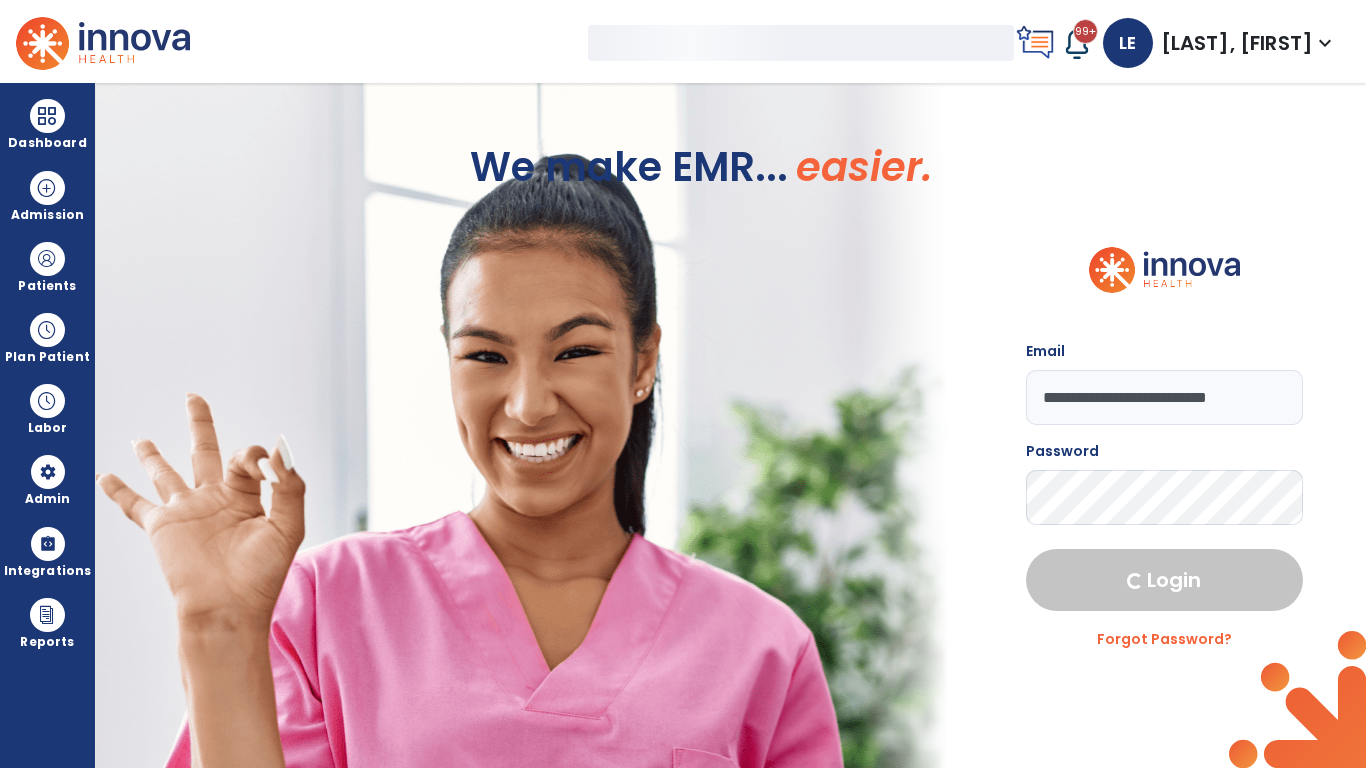 select on "***" 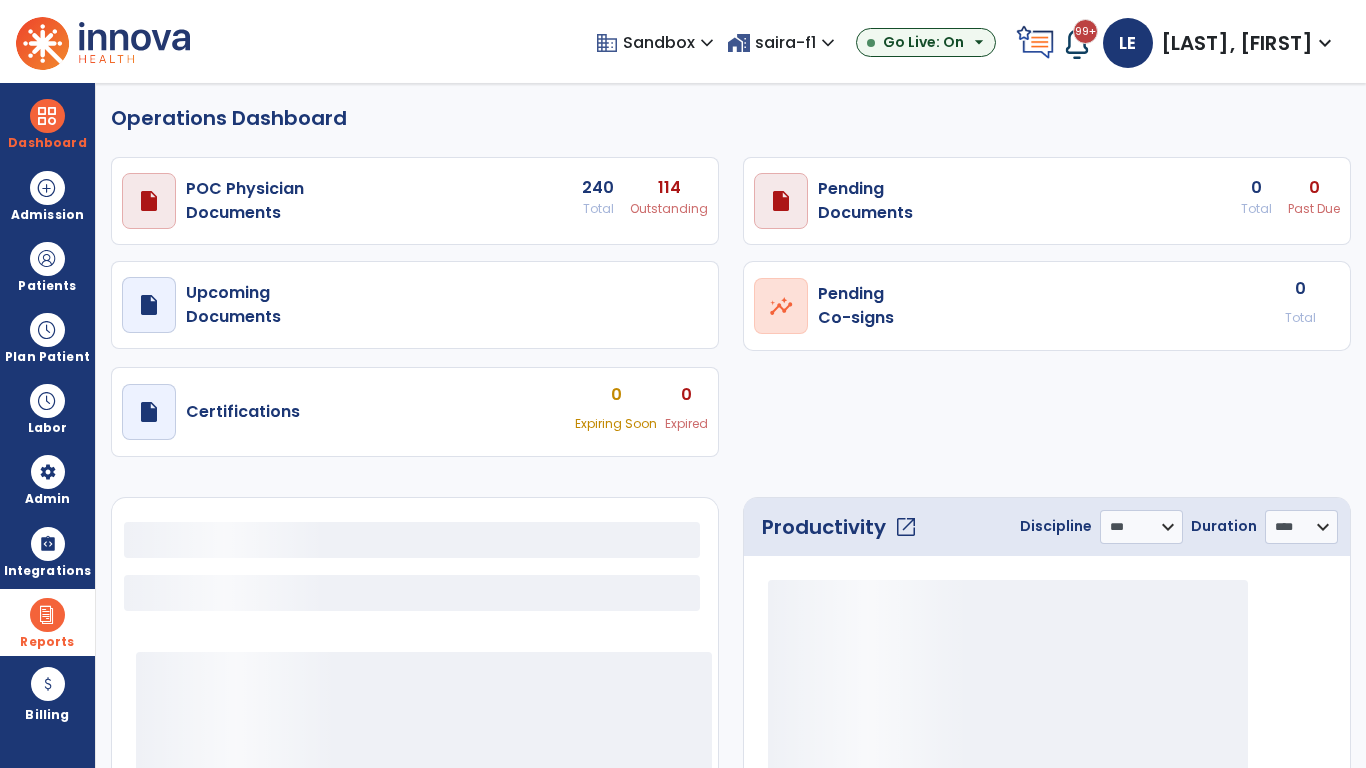 click at bounding box center [47, 615] 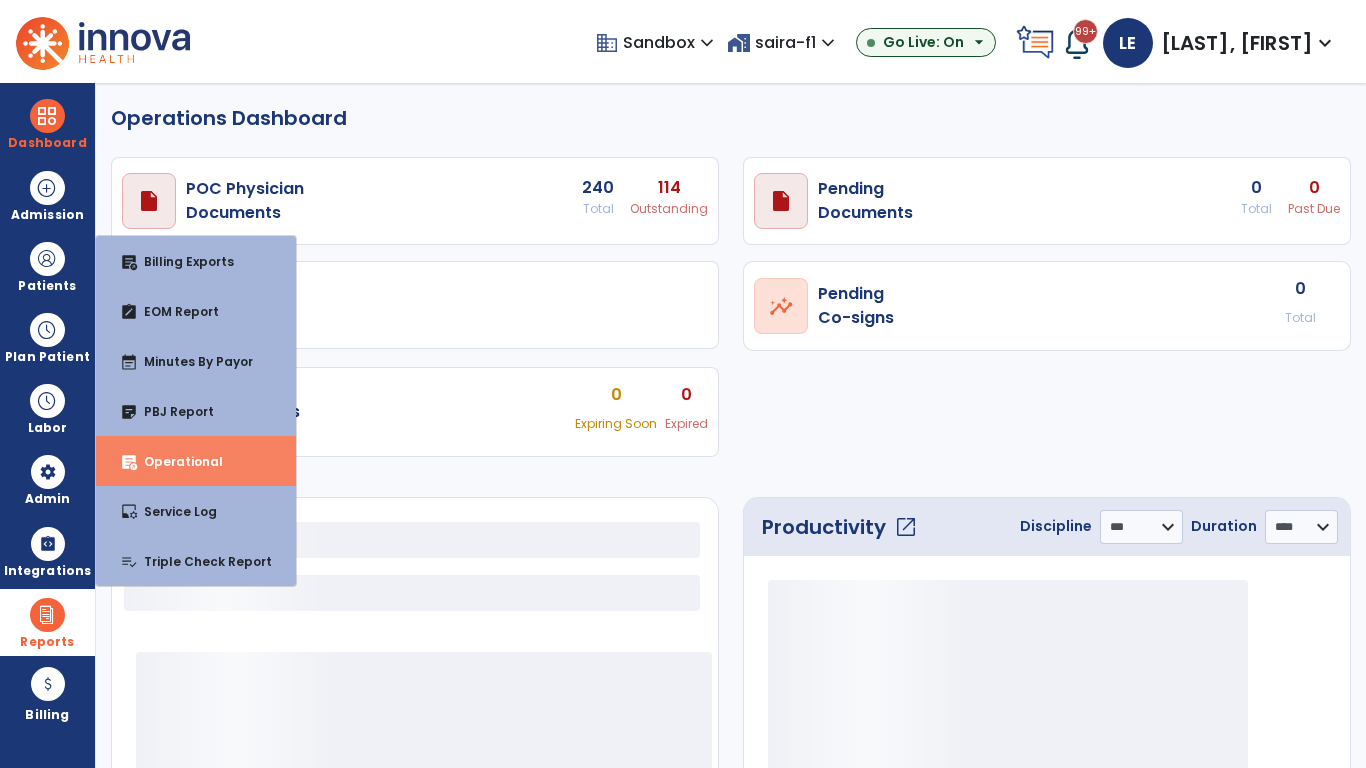 click on "Operational" at bounding box center (175, 461) 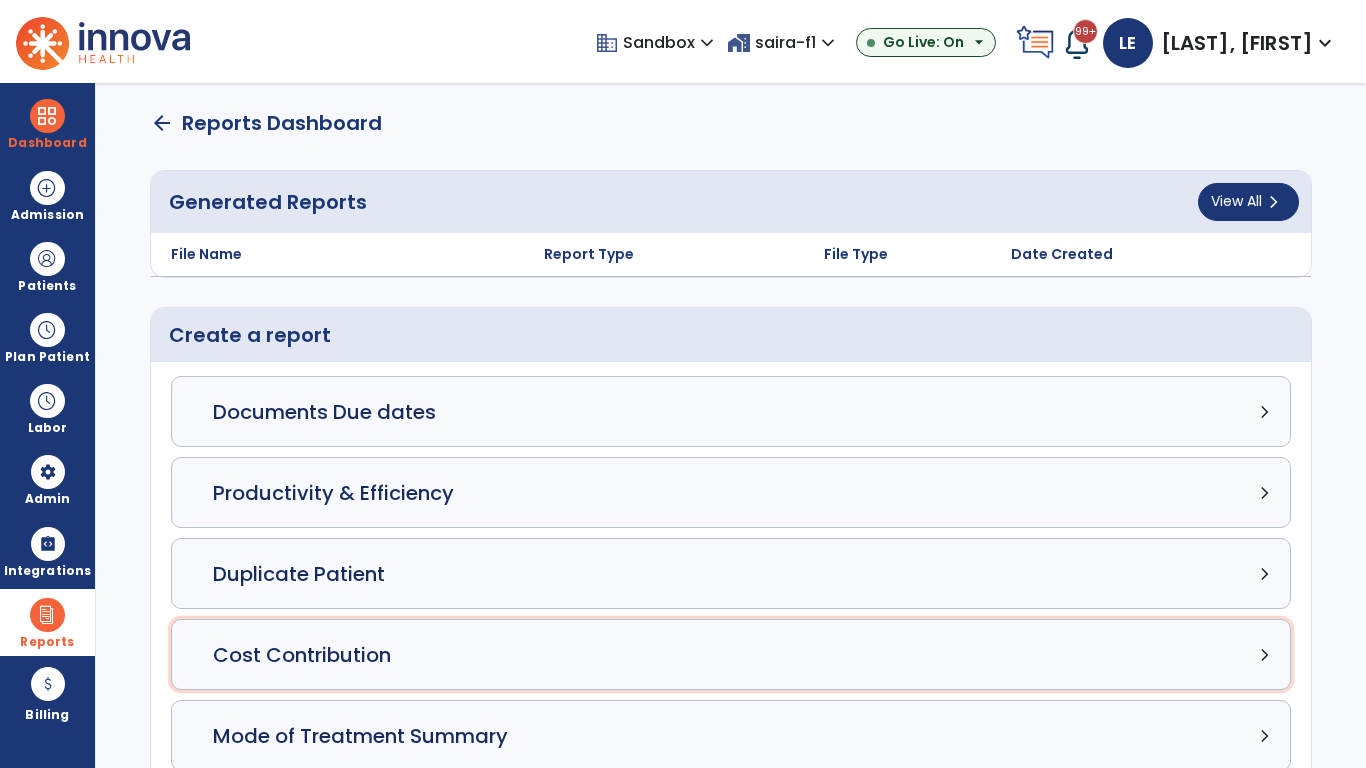click on "Cost Contribution chevron_right" 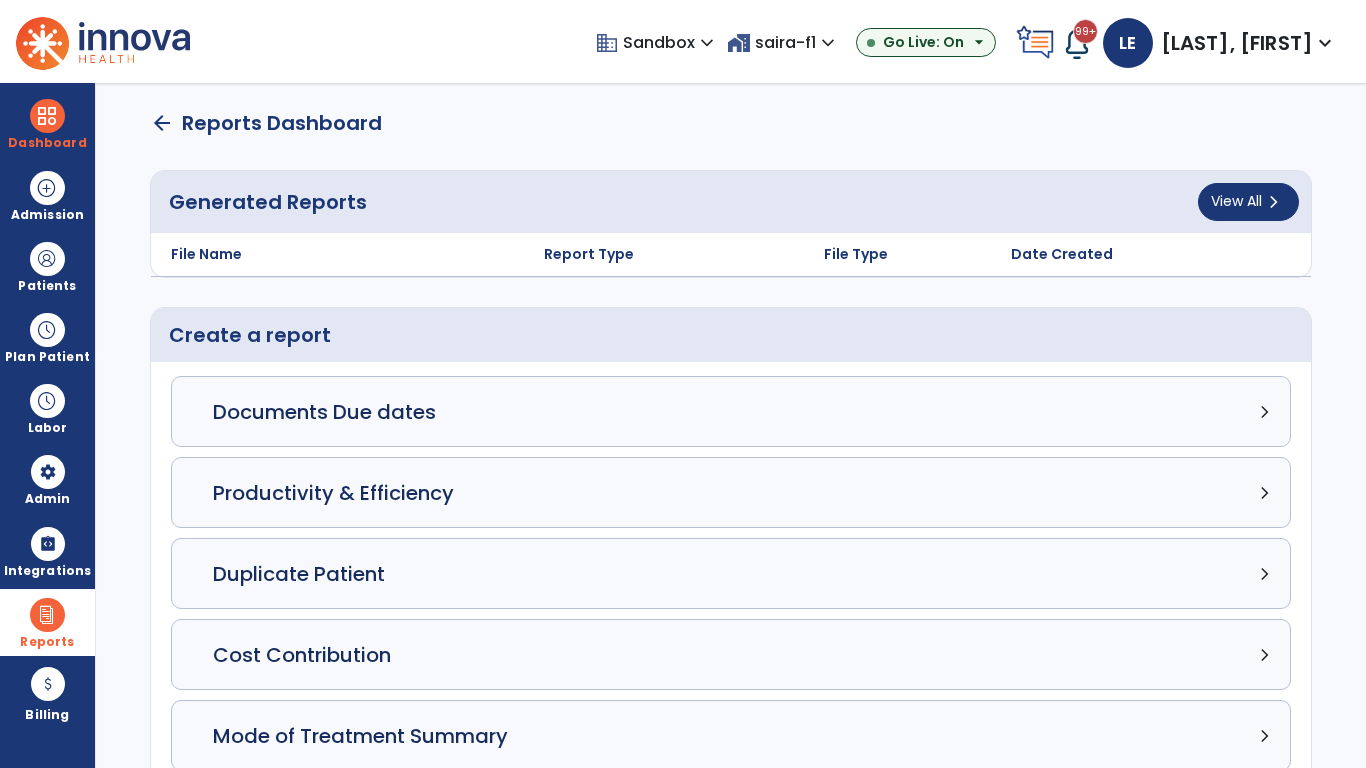 select on "*****" 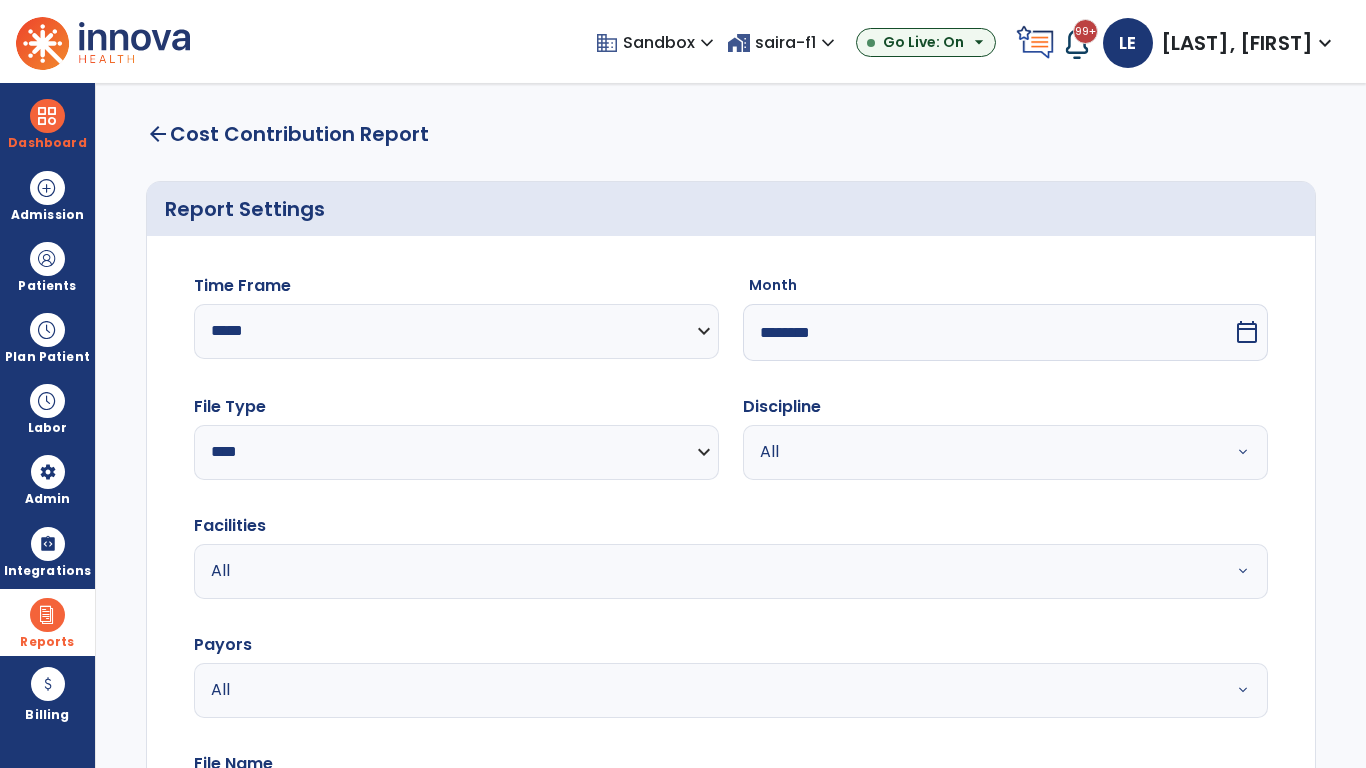 select on "*****" 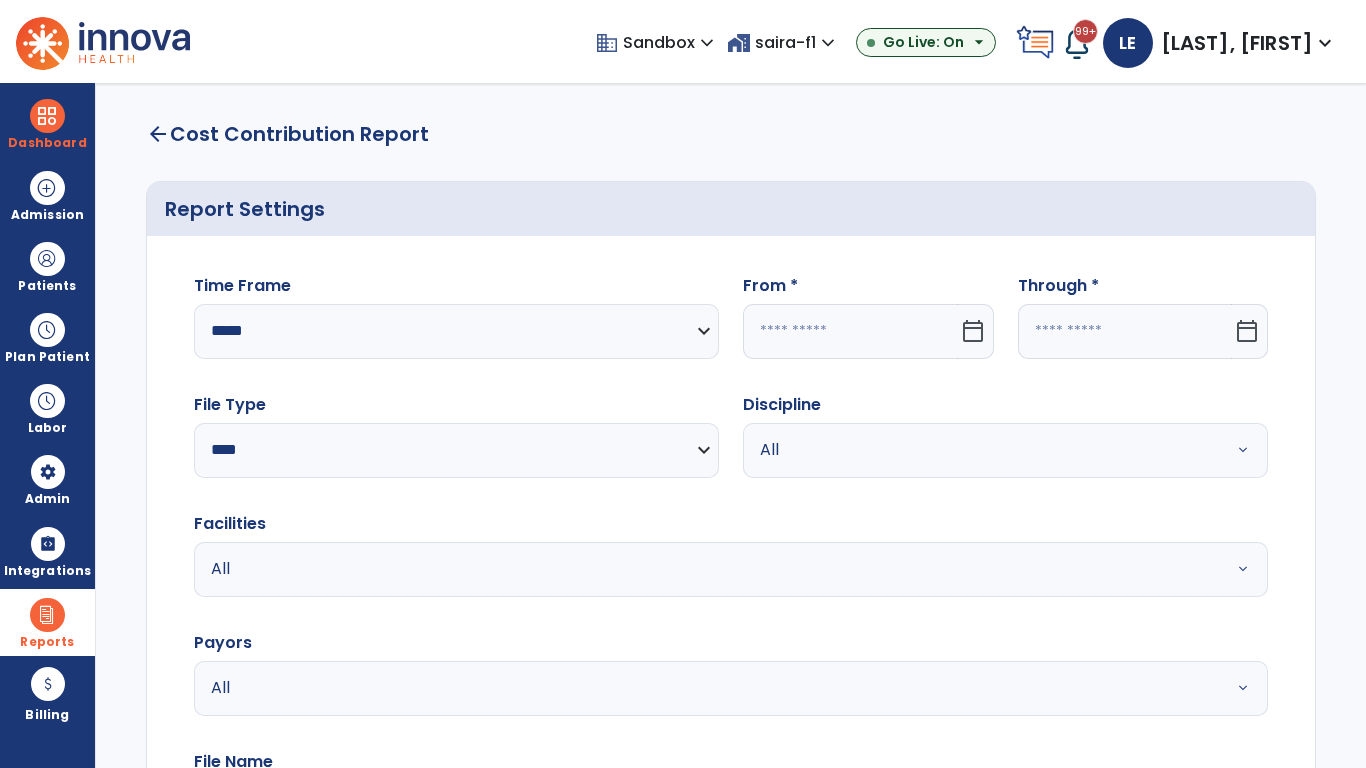 click 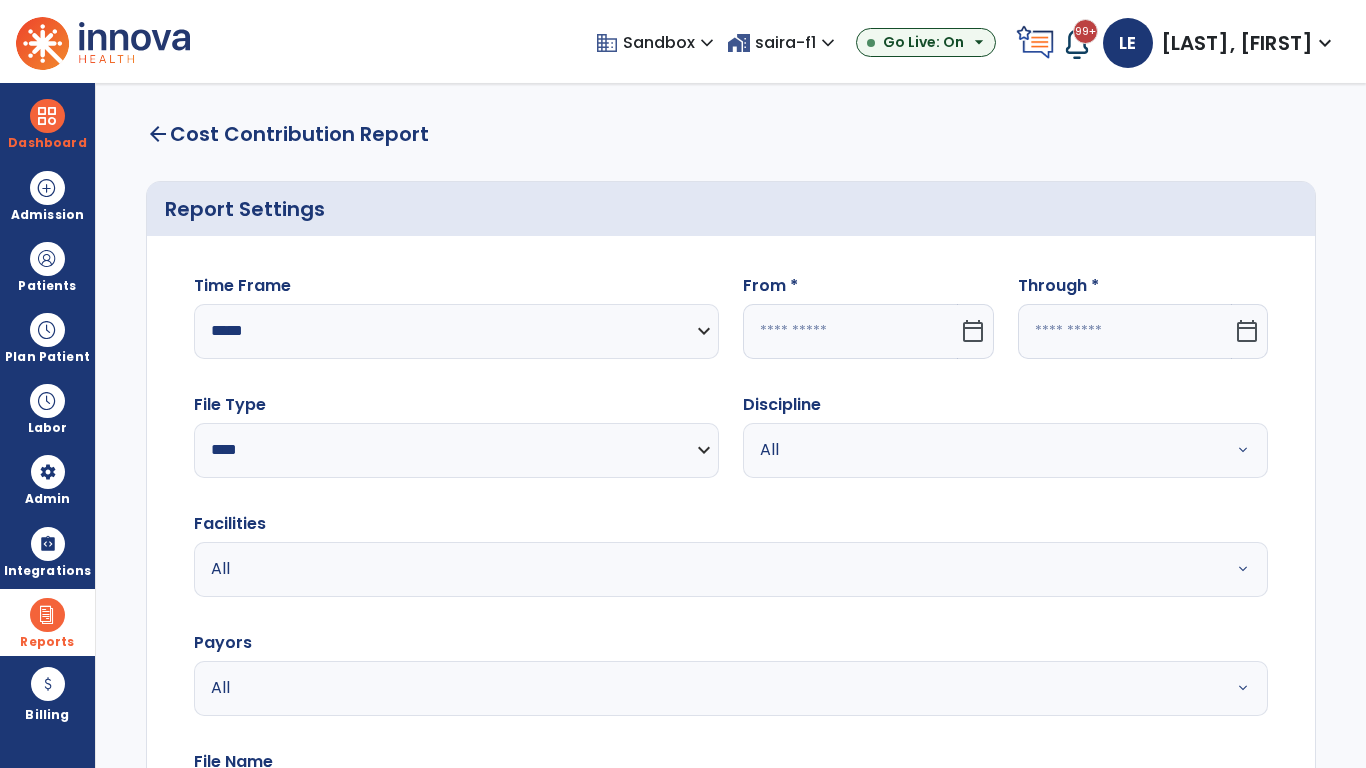 select on "*" 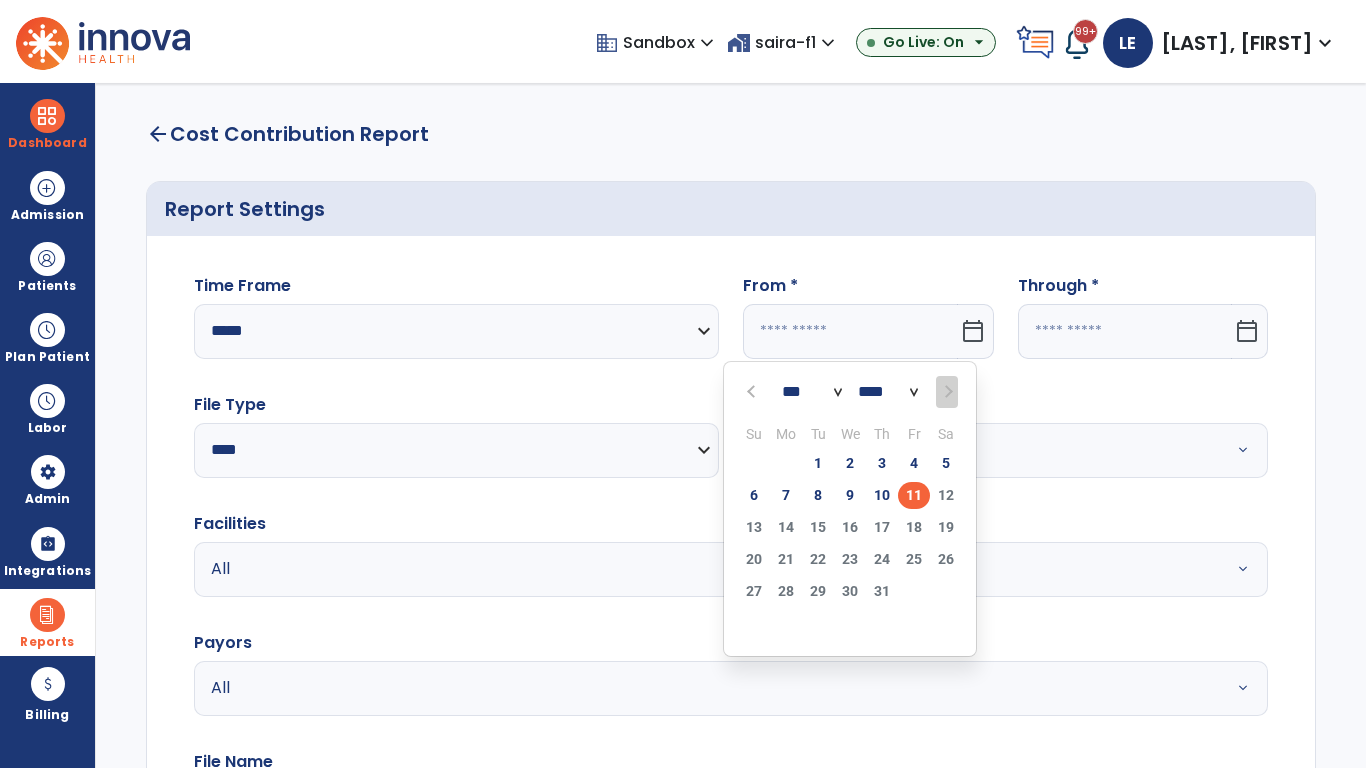 select on "****" 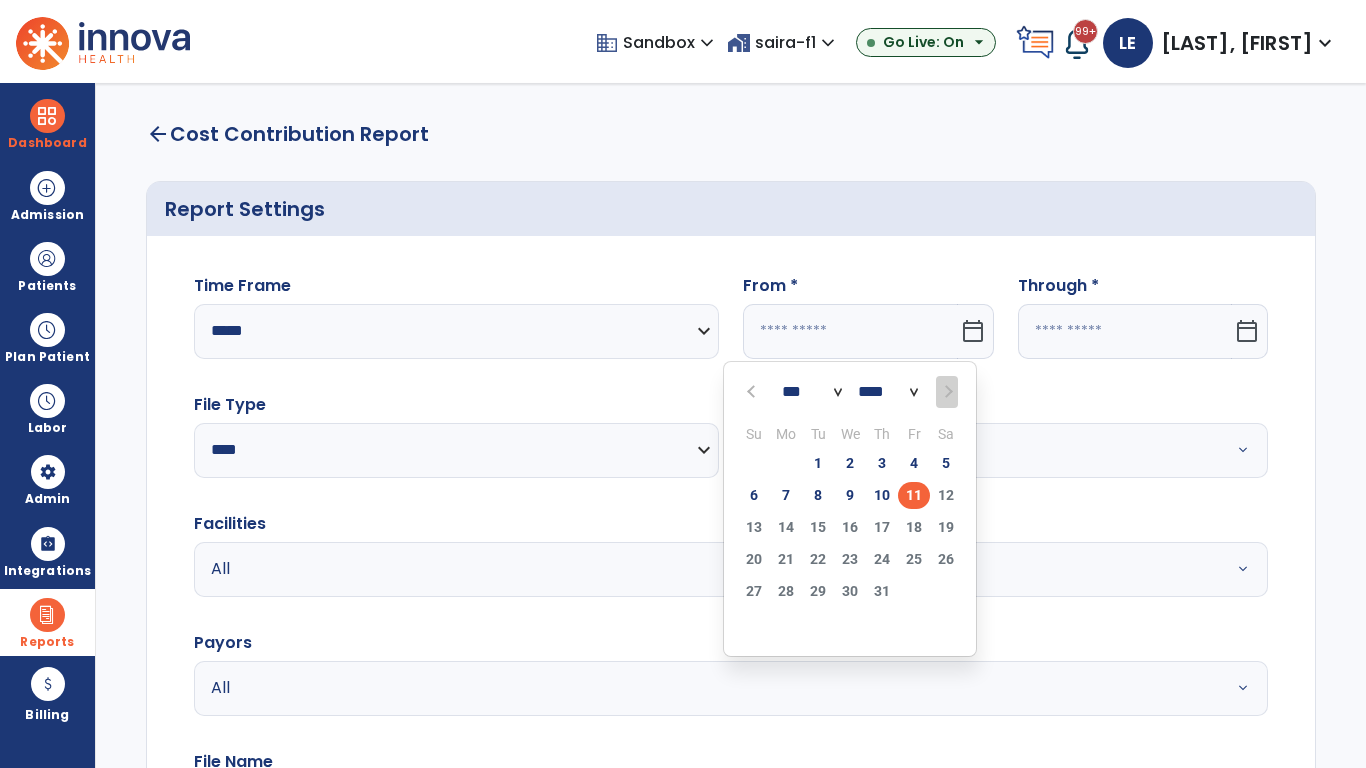type on "**********" 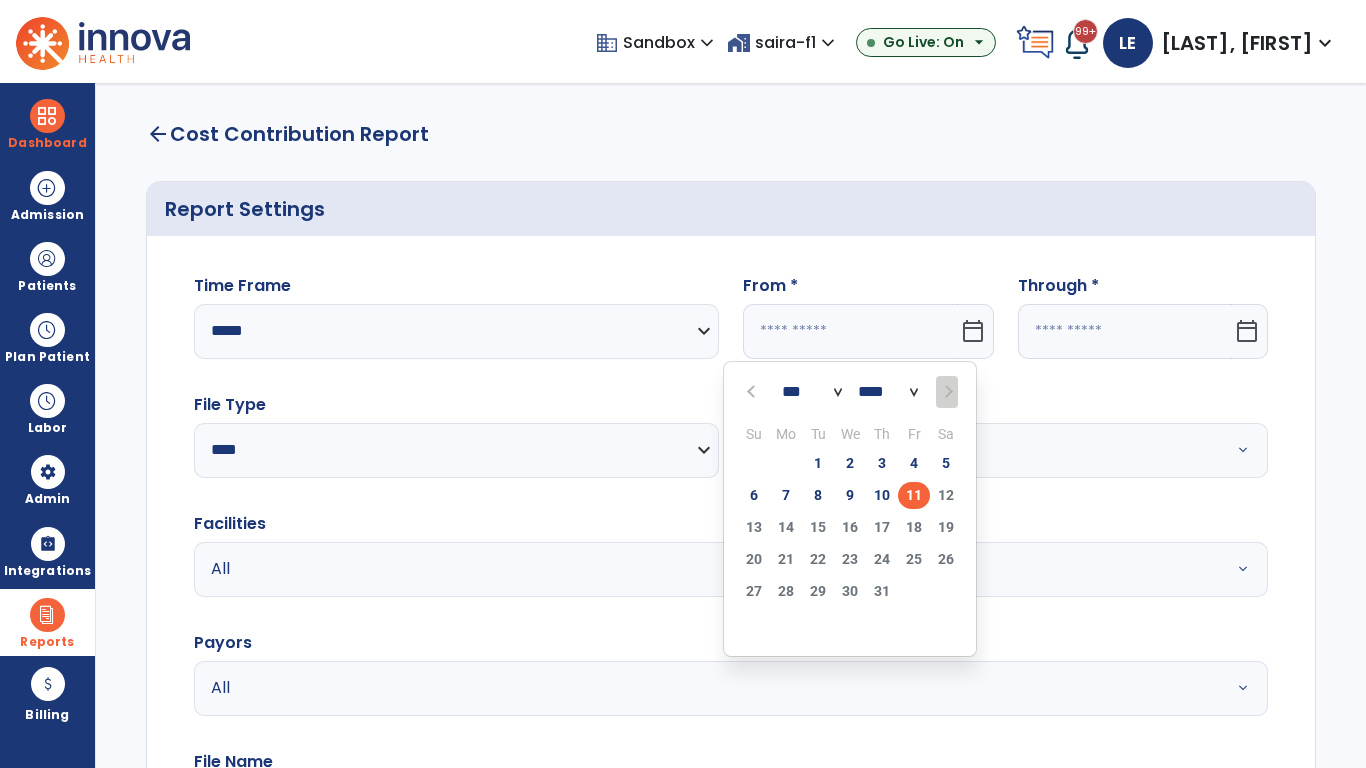 type on "*********" 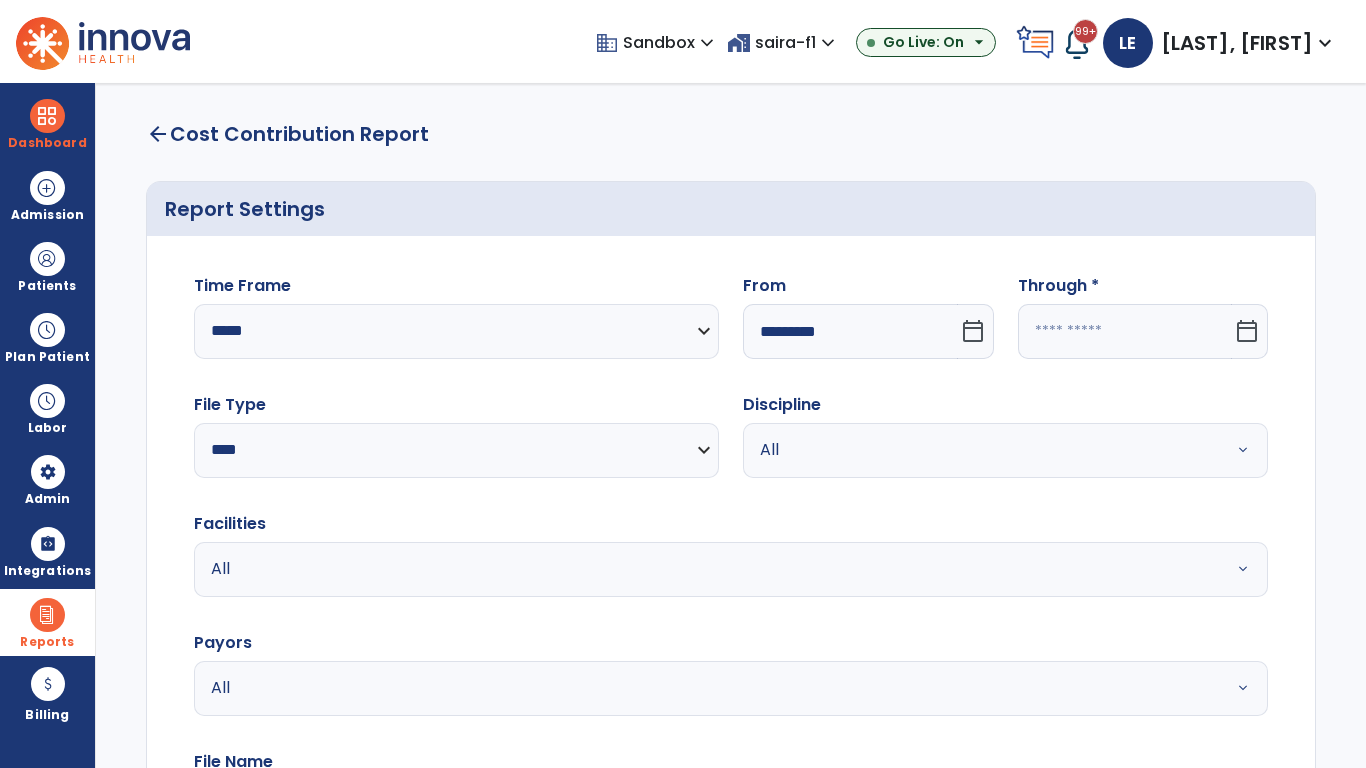 click 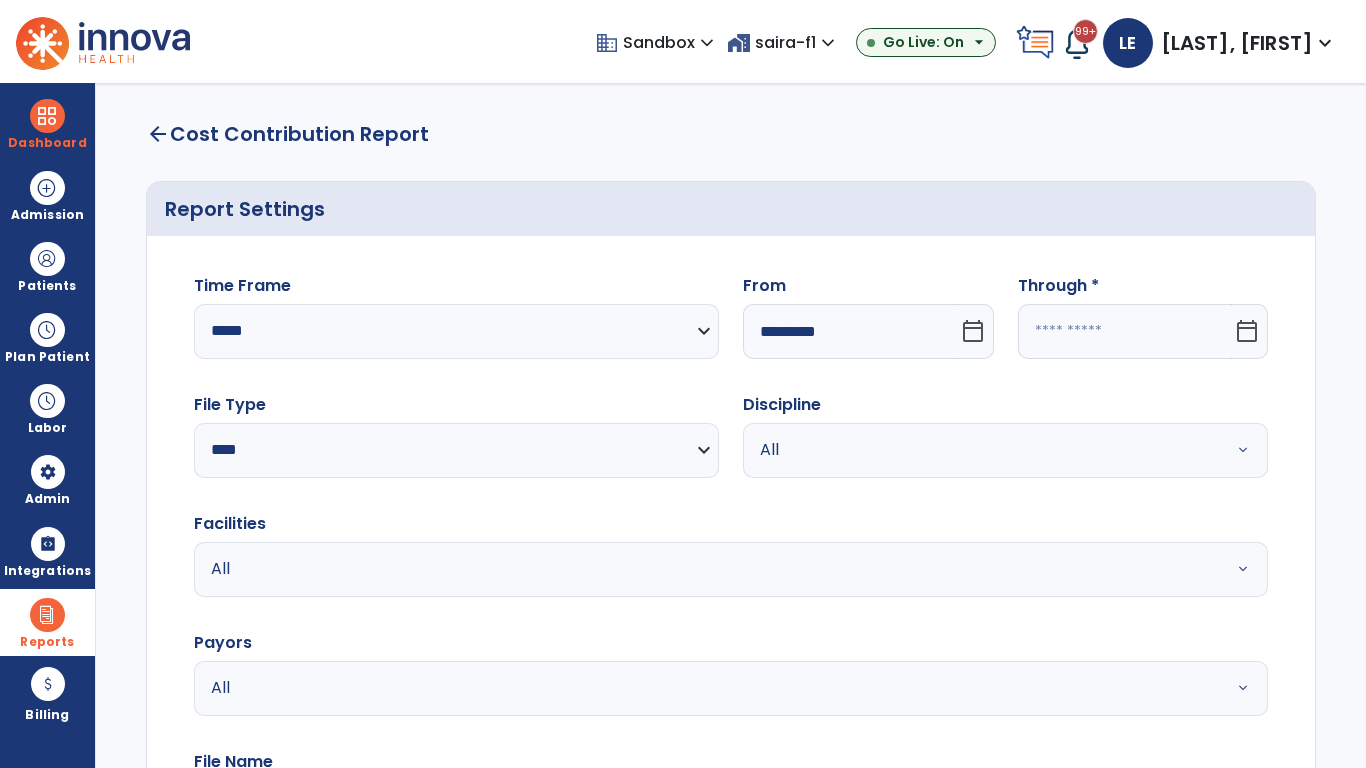 select on "*" 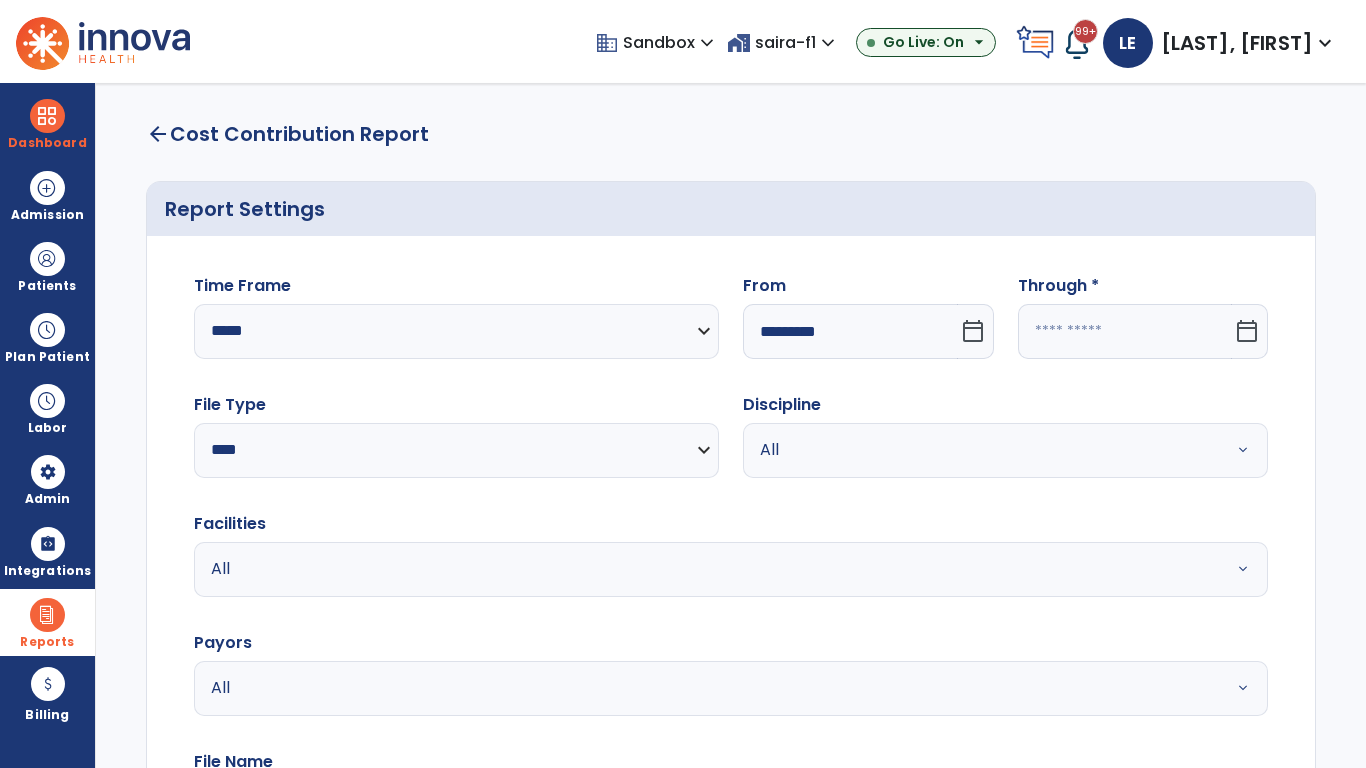 select on "****" 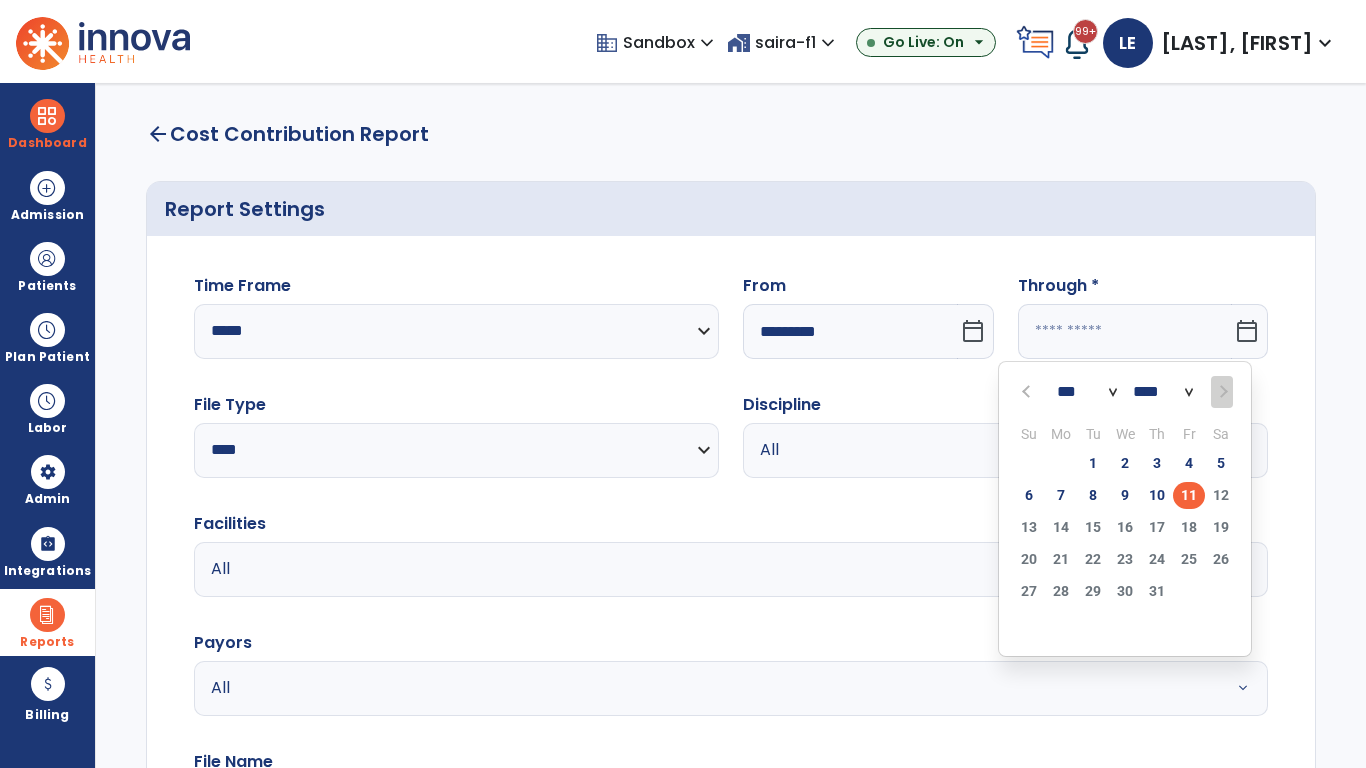 select on "*" 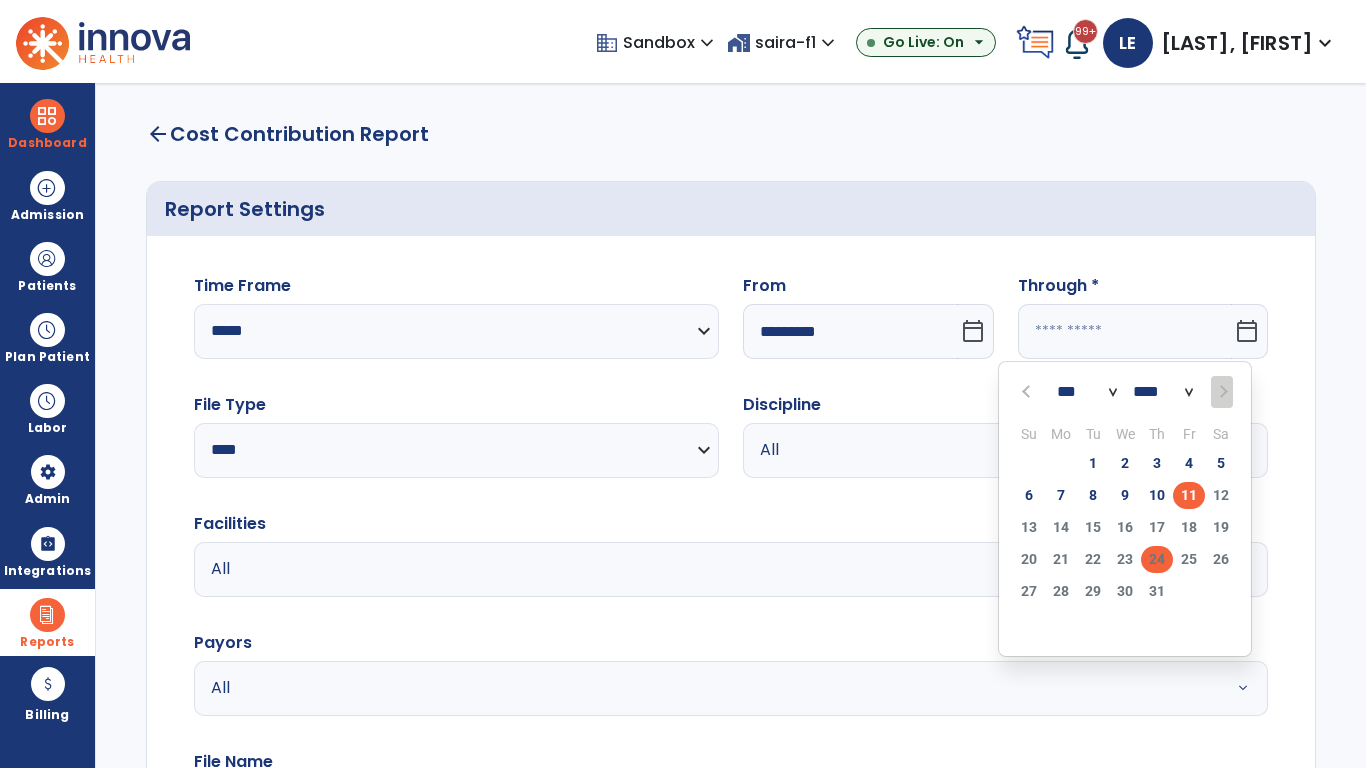 click on "24" 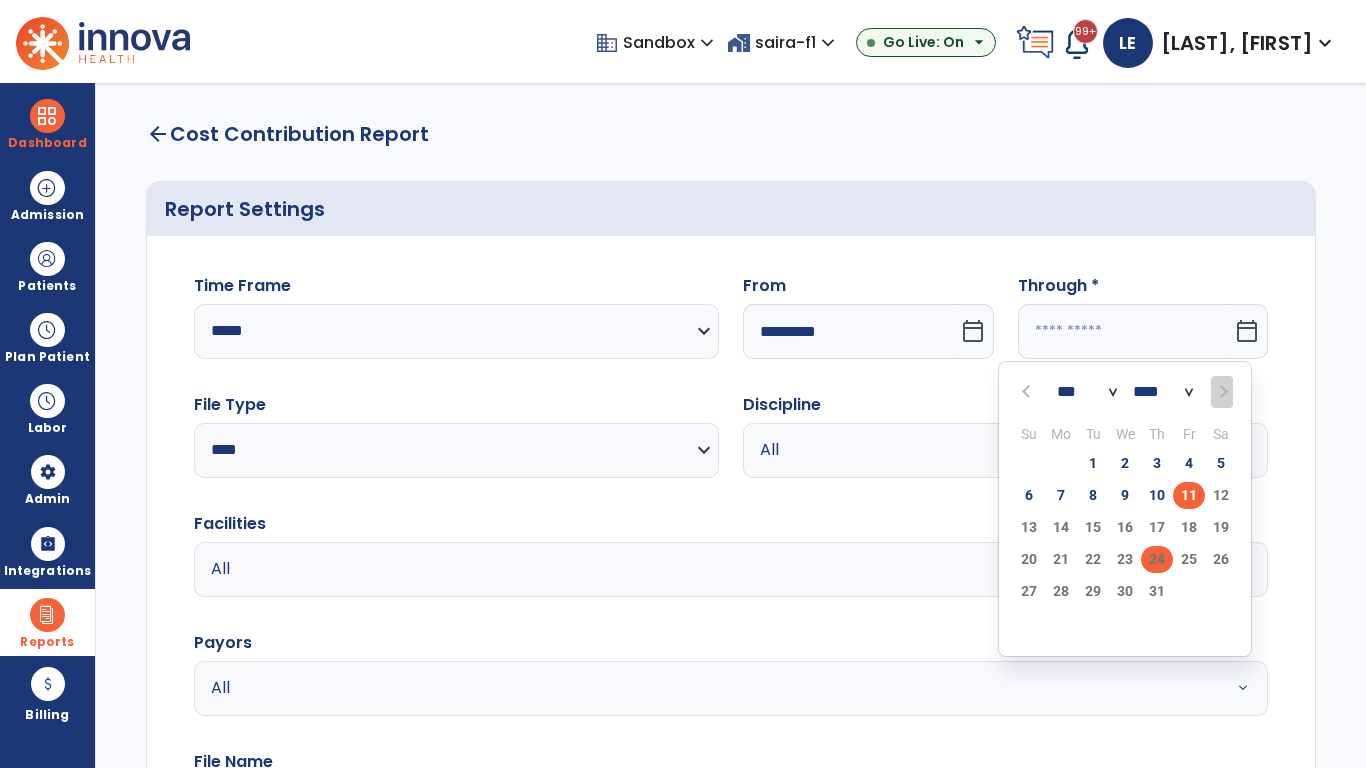type on "**********" 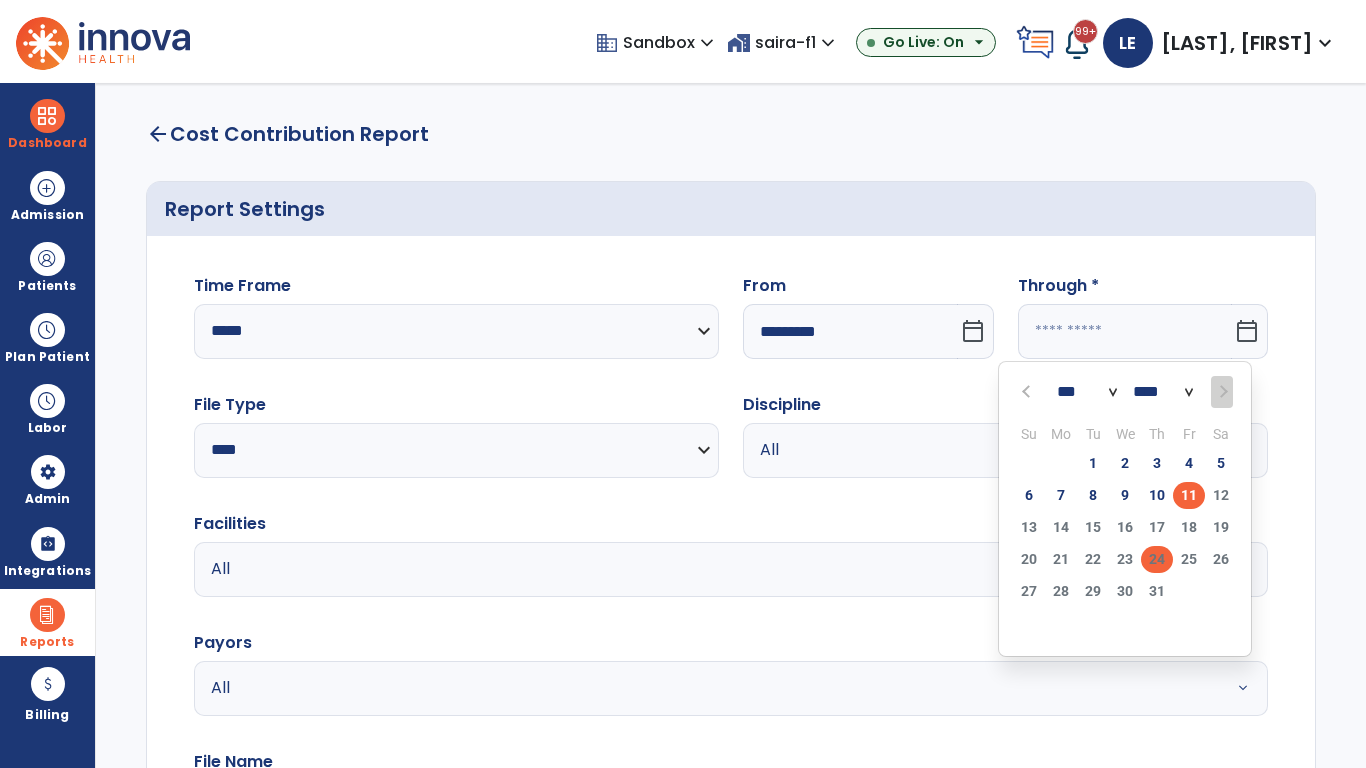 type on "*********" 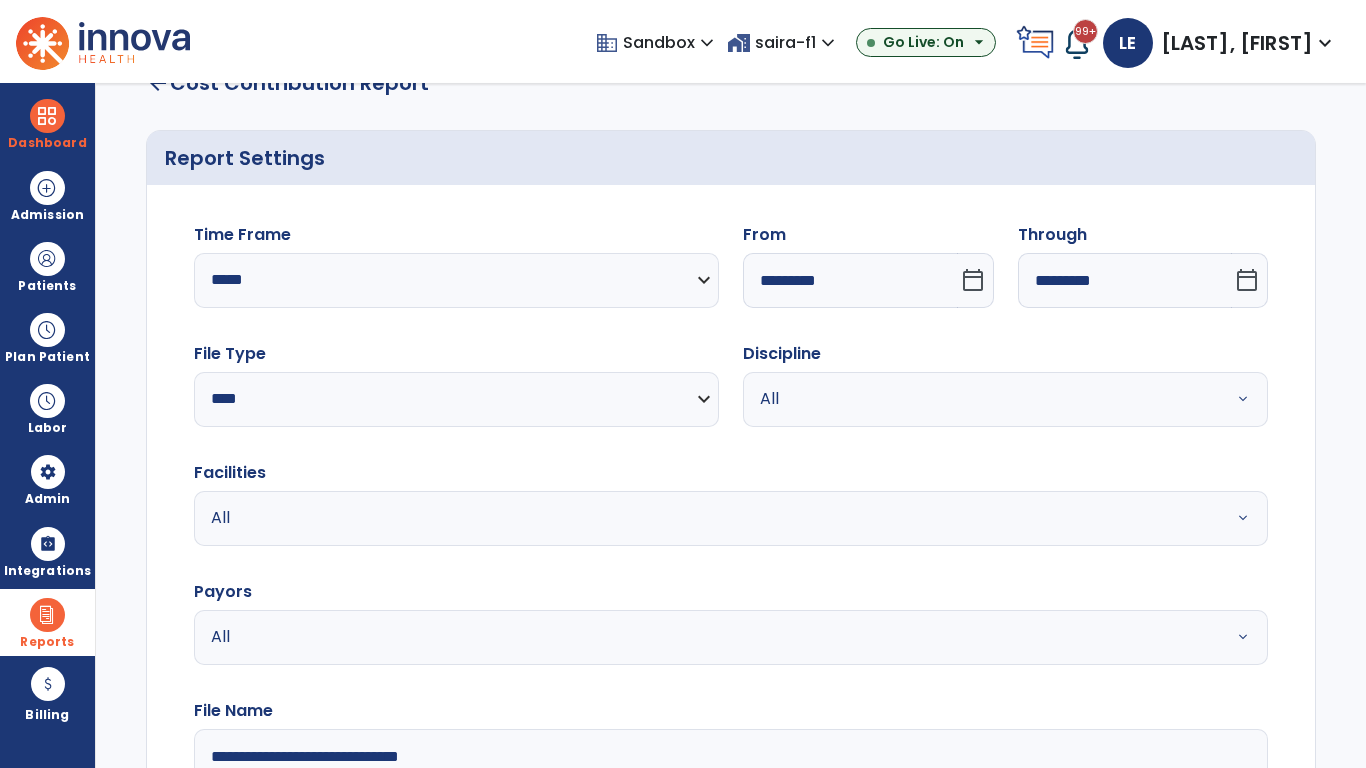 type on "**********" 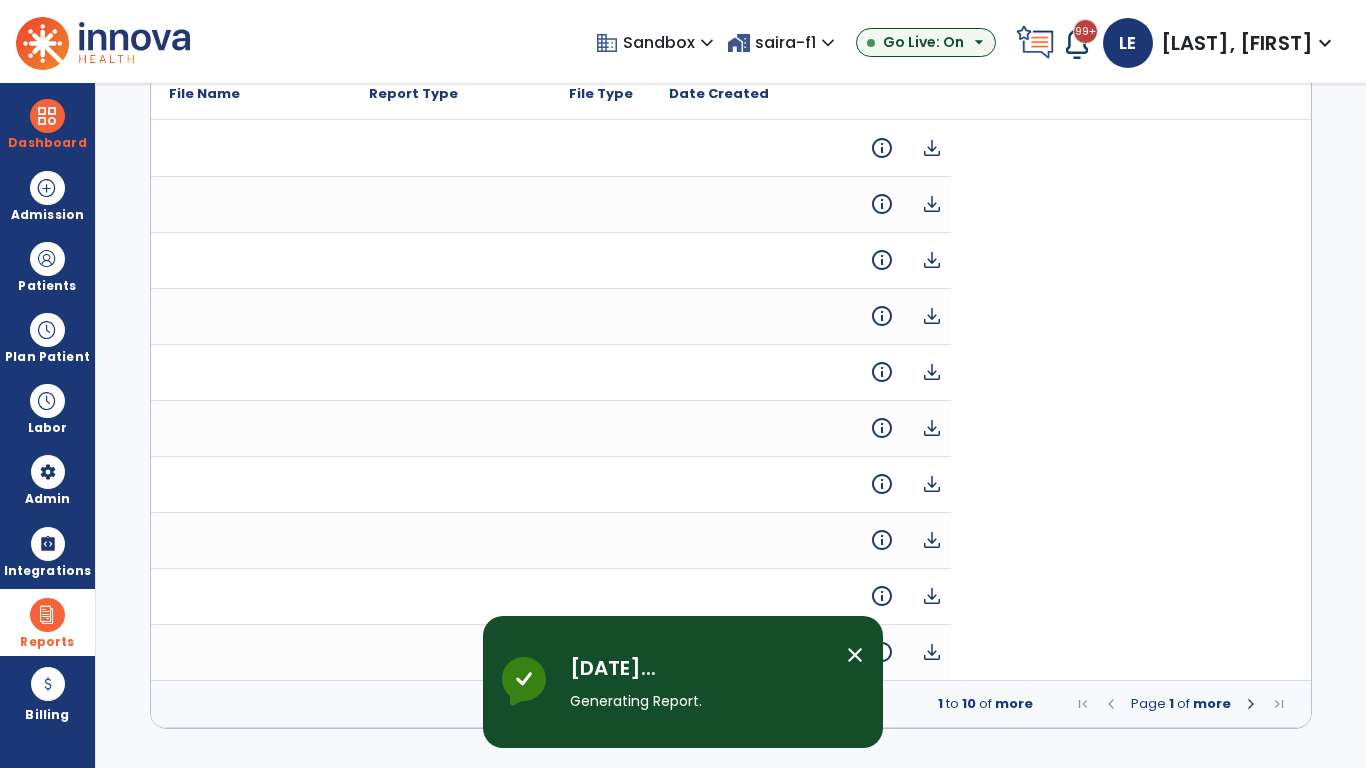 scroll, scrollTop: 0, scrollLeft: 0, axis: both 